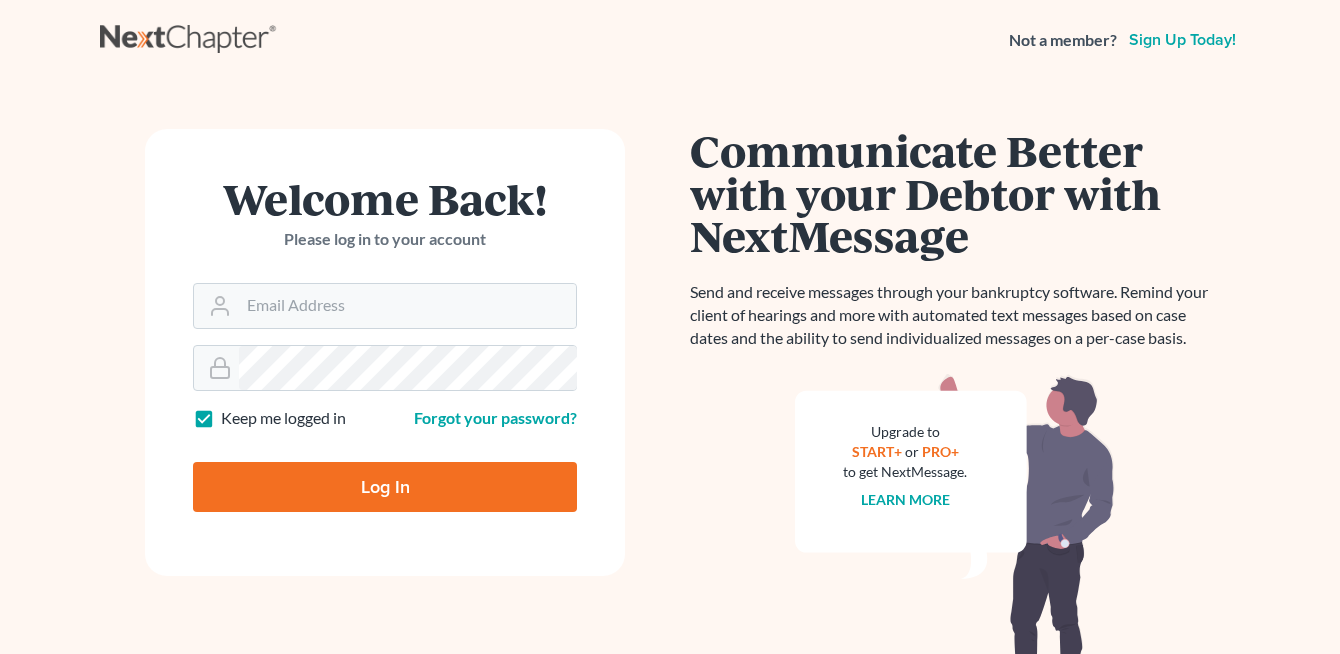 scroll, scrollTop: 0, scrollLeft: 0, axis: both 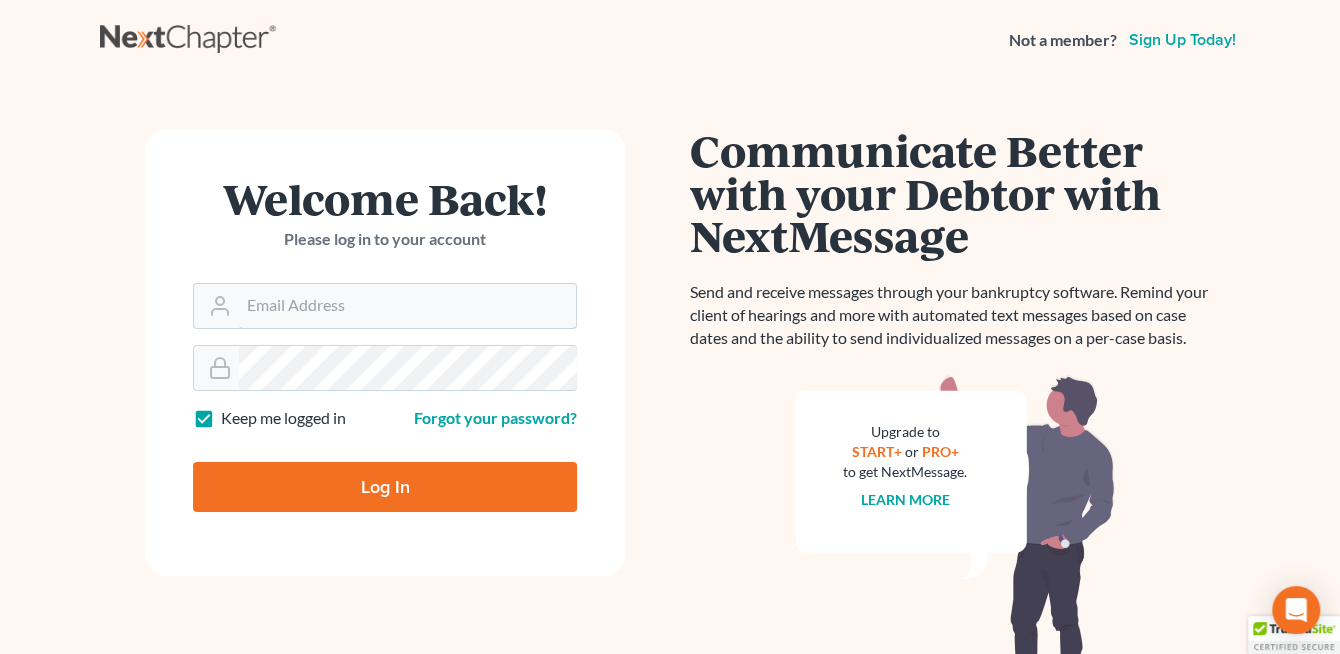 type on "[USERNAME]@example.com" 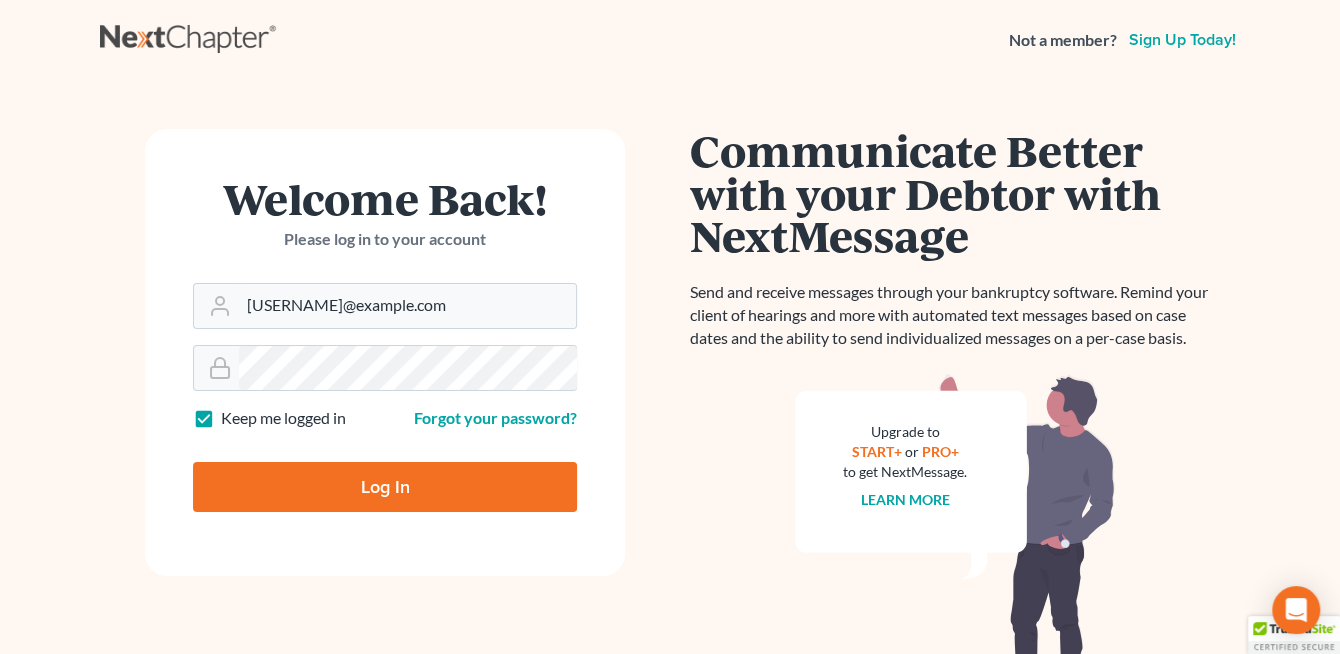 click on "Log In" at bounding box center (385, 487) 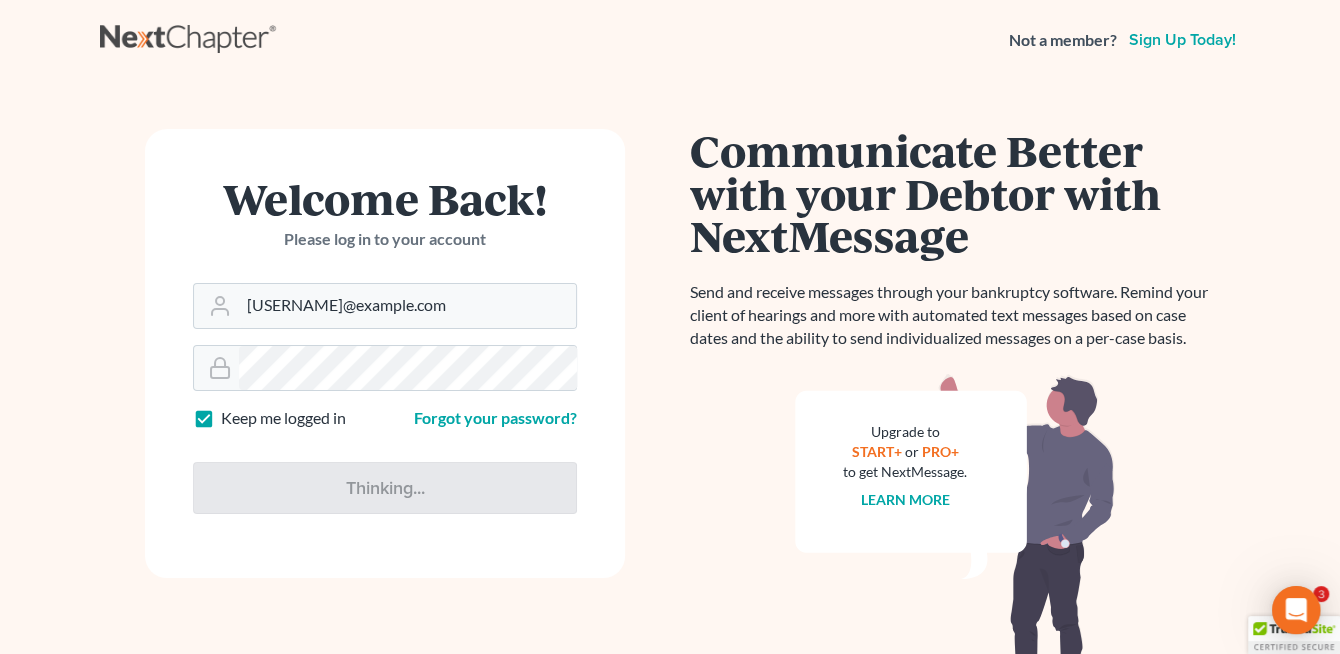 scroll, scrollTop: 0, scrollLeft: 0, axis: both 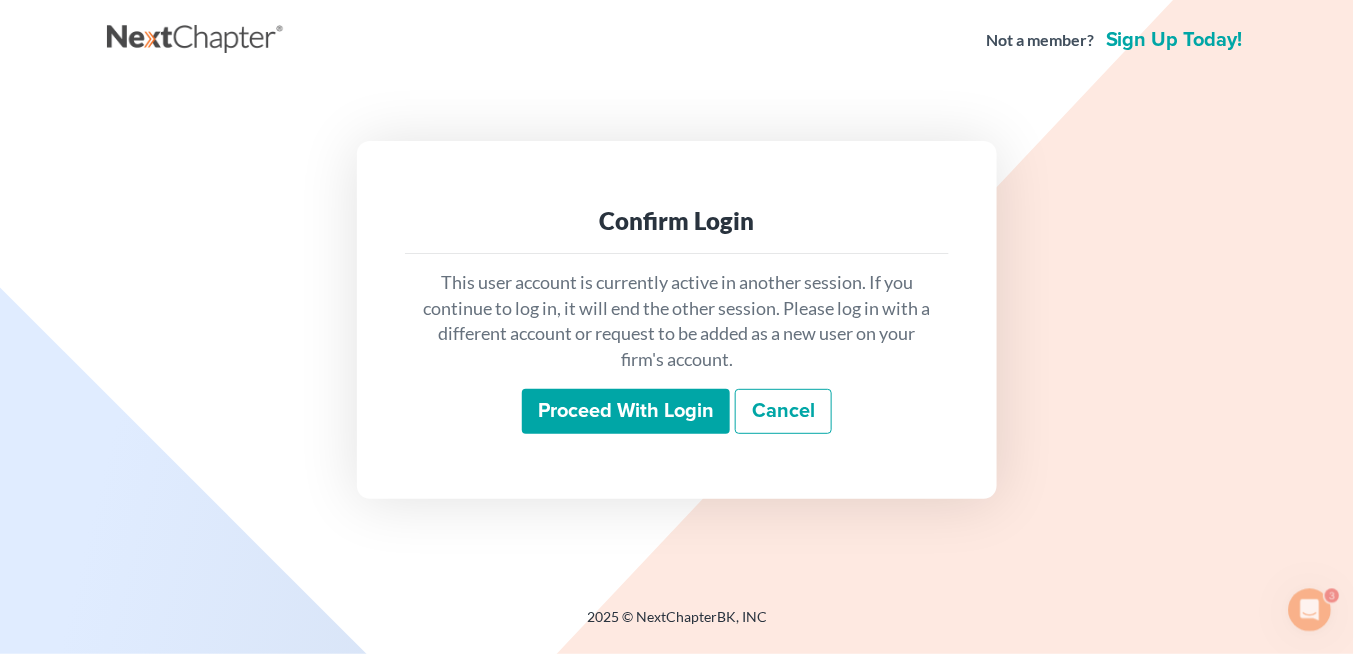 click on "Proceed with login" at bounding box center (626, 412) 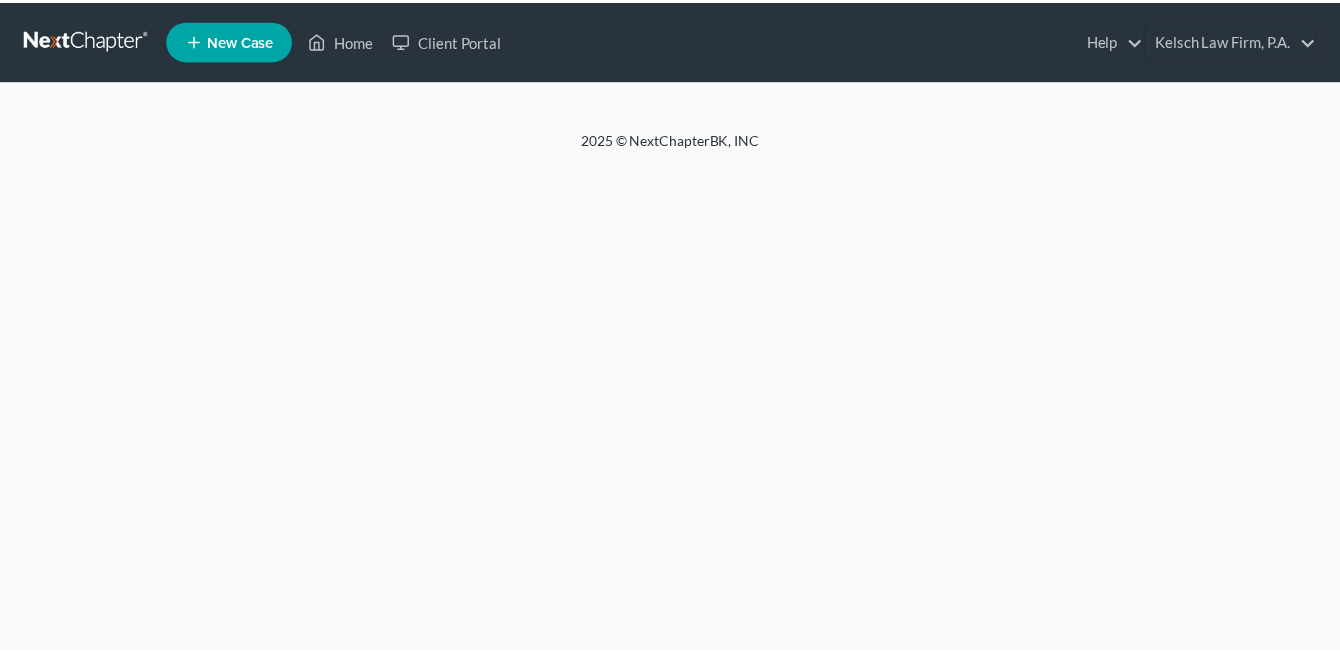 scroll, scrollTop: 0, scrollLeft: 0, axis: both 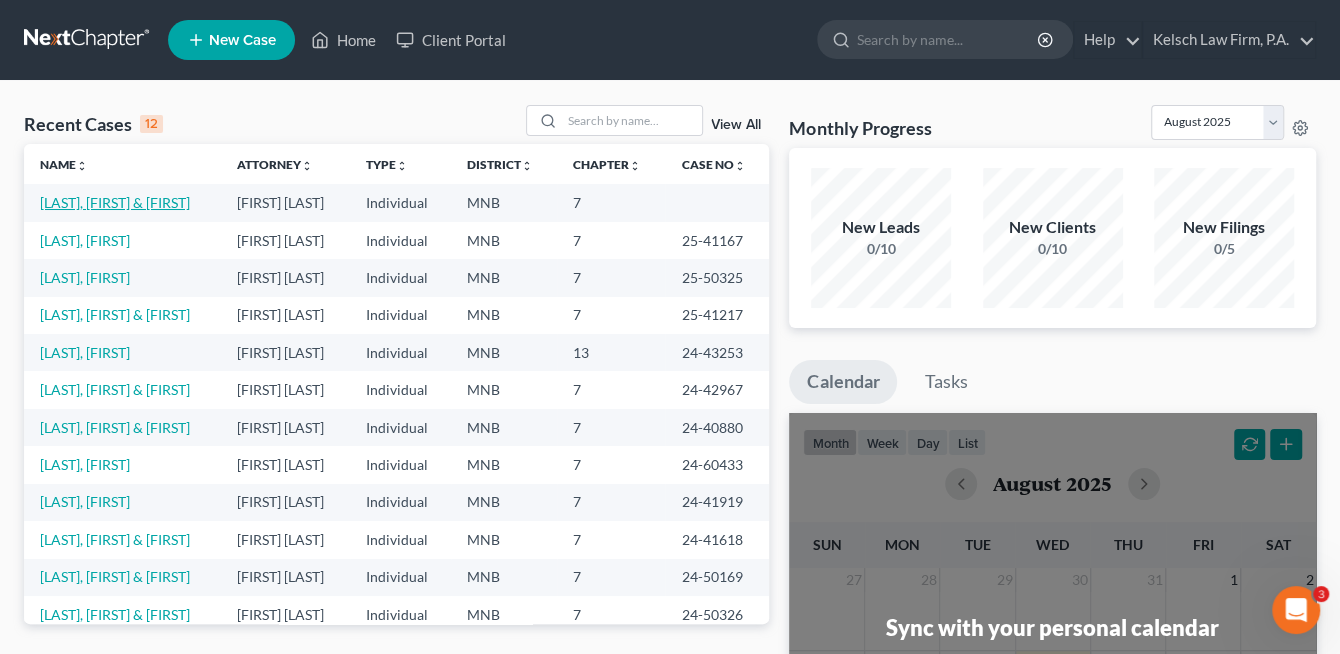 click on "[LAST], [FIRST] & [FIRST]" at bounding box center [115, 202] 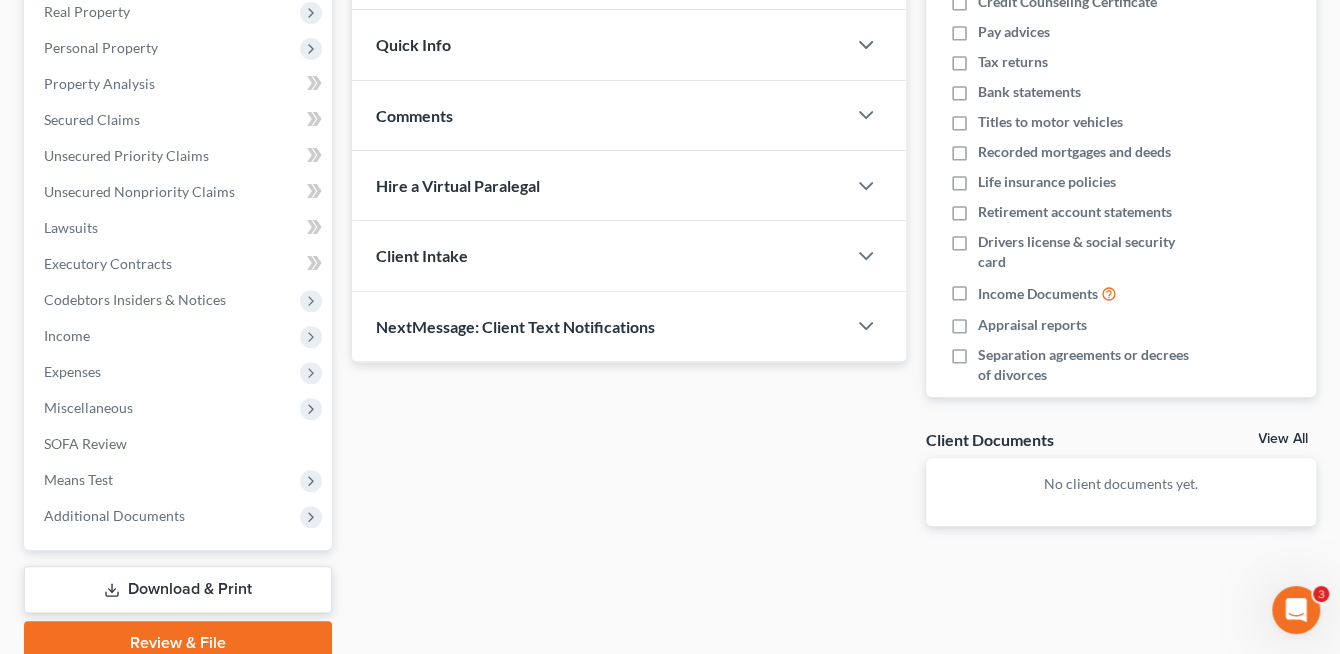 scroll, scrollTop: 405, scrollLeft: 0, axis: vertical 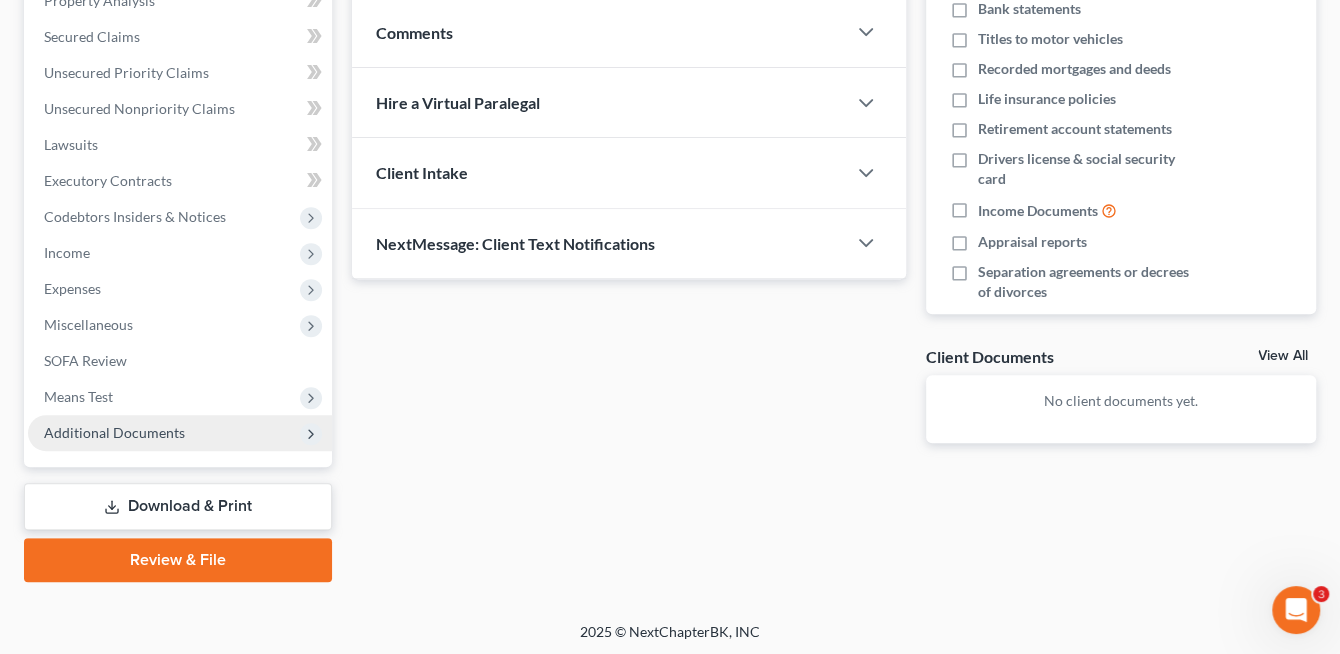 click on "Additional Documents" at bounding box center [114, 432] 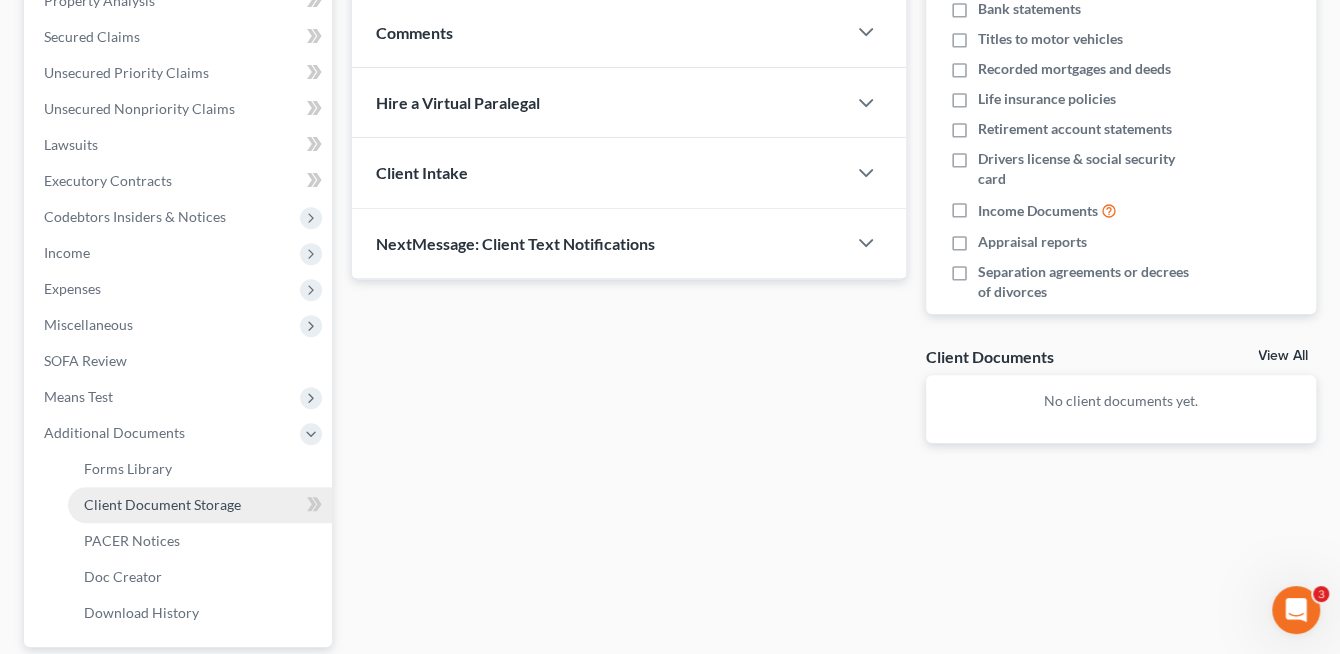 click on "Client Document Storage" at bounding box center (162, 504) 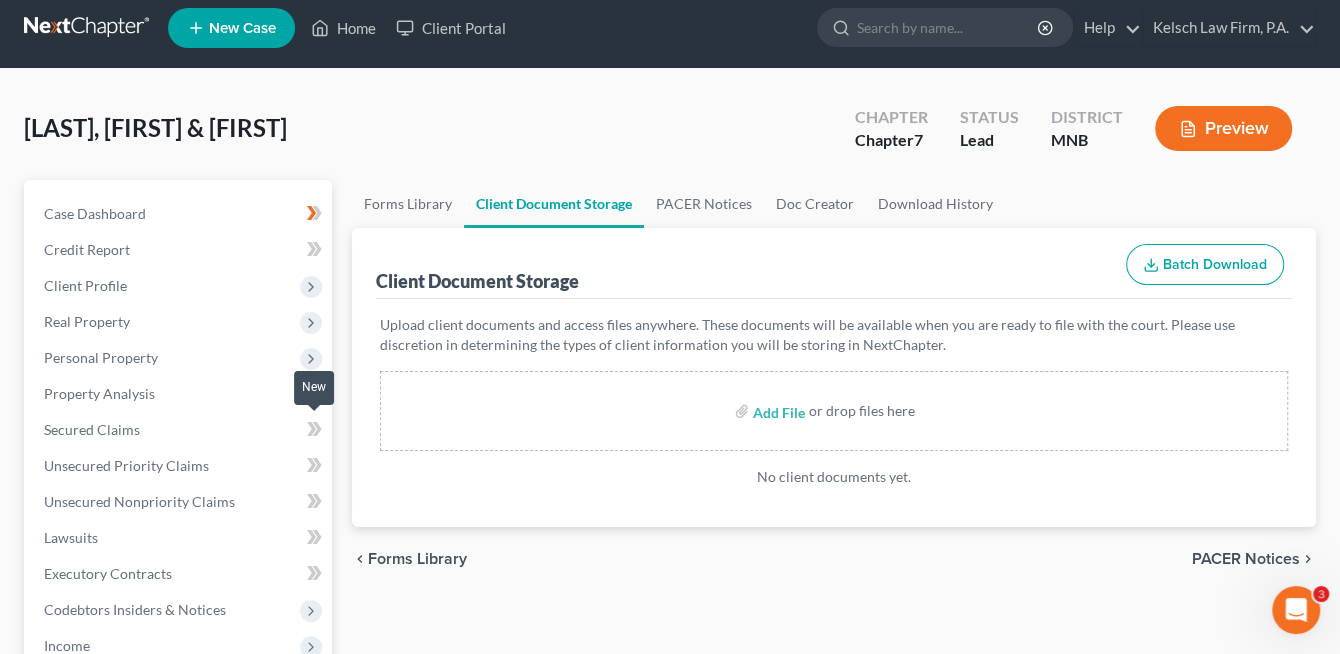 scroll, scrollTop: 0, scrollLeft: 0, axis: both 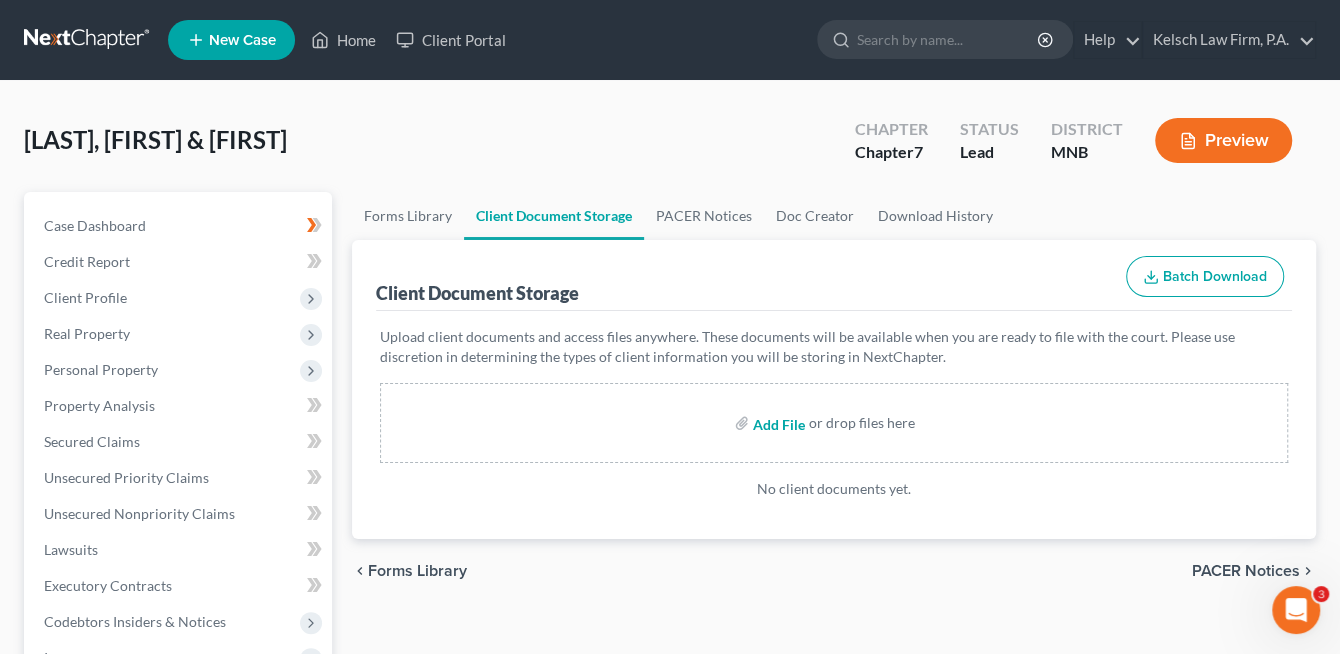 click at bounding box center (777, 423) 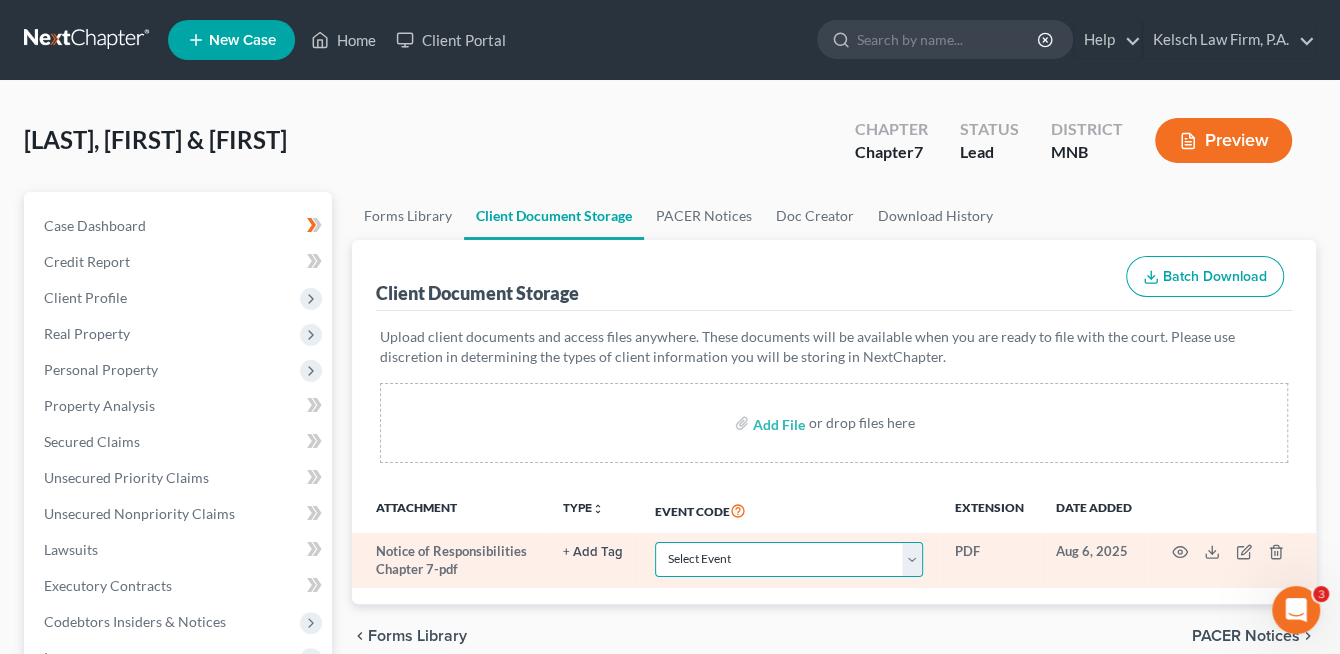 click on "Select Event Chapter 13 Plan Credit Counseling Certificate for Debtor Credit Counseling Certificate for Joint Debtor Disclosure of Compensation of Attorney for Debtor Income Records of Debtor(s) Notice of Responsibilities of Chapter 13 Debtors and Their Attorneys Notice of Responsibilities of Chapter 7 Debtors and Their Attorneys Payment Advices Coversheet" at bounding box center [789, 559] 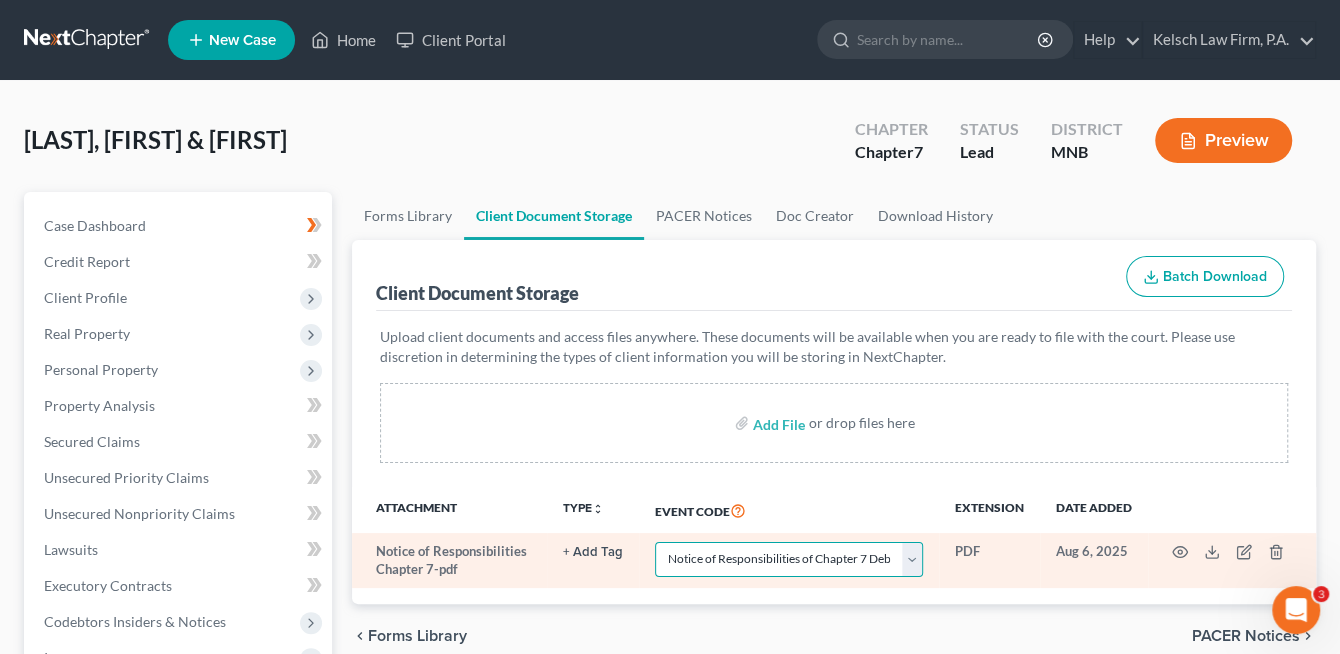 click on "Select Event Chapter 13 Plan Credit Counseling Certificate for Debtor Credit Counseling Certificate for Joint Debtor Disclosure of Compensation of Attorney for Debtor Income Records of Debtor(s) Notice of Responsibilities of Chapter 13 Debtors and Their Attorneys Notice of Responsibilities of Chapter 7 Debtors and Their Attorneys Payment Advices Coversheet" at bounding box center (789, 559) 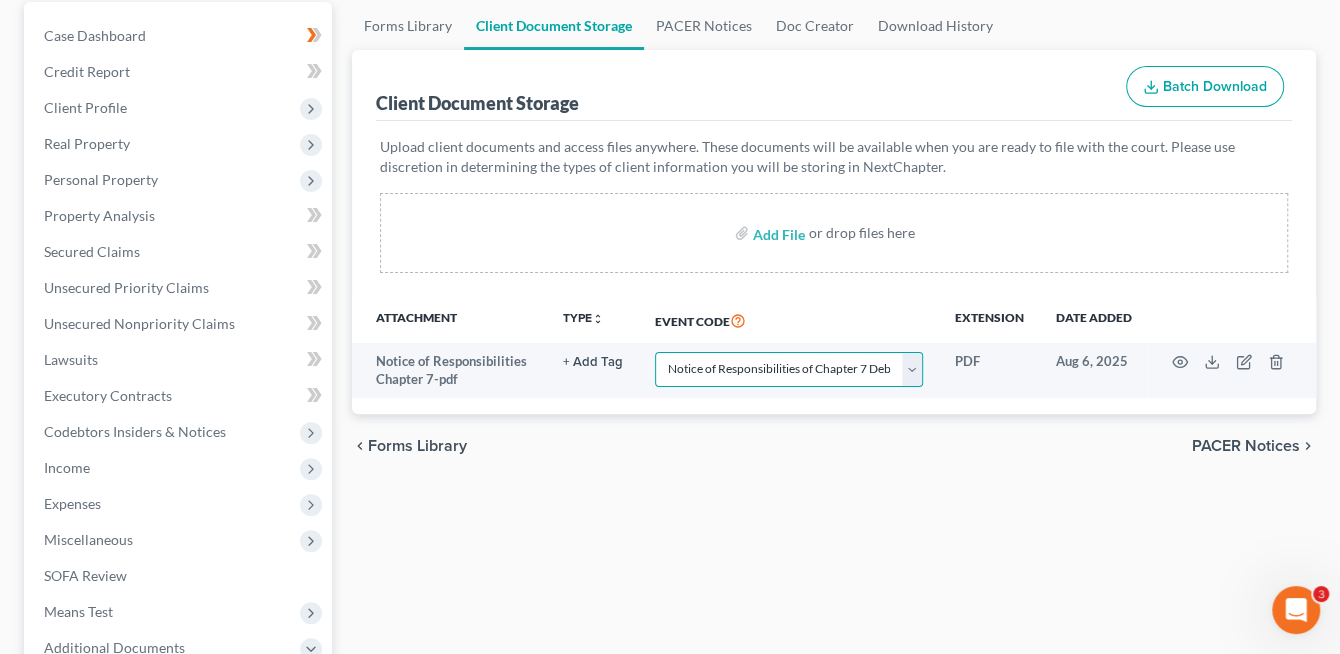 scroll, scrollTop: 200, scrollLeft: 0, axis: vertical 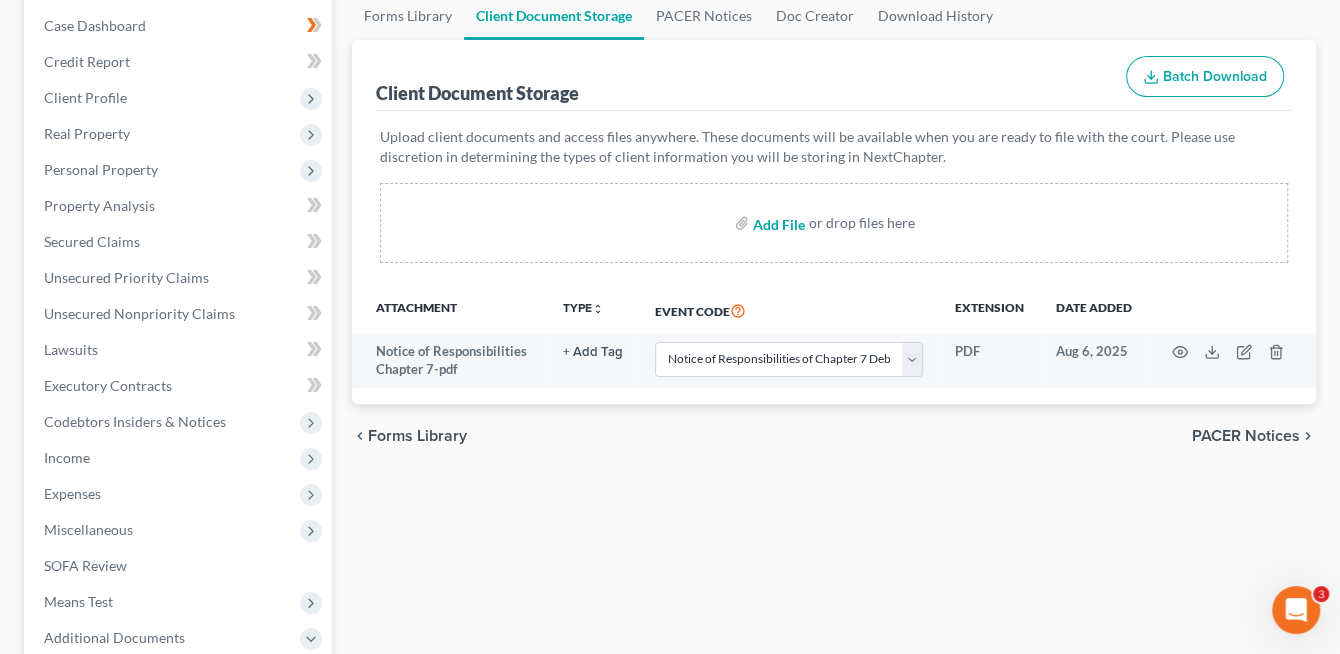 click at bounding box center [777, 223] 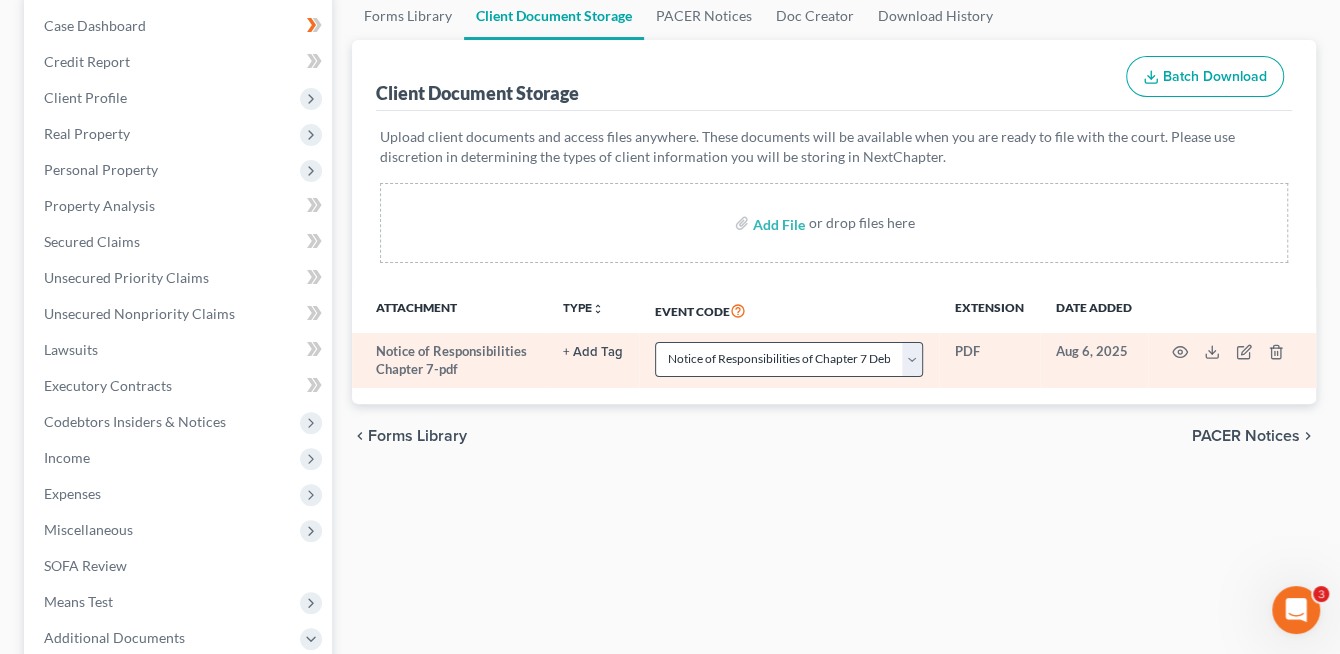 select on "6" 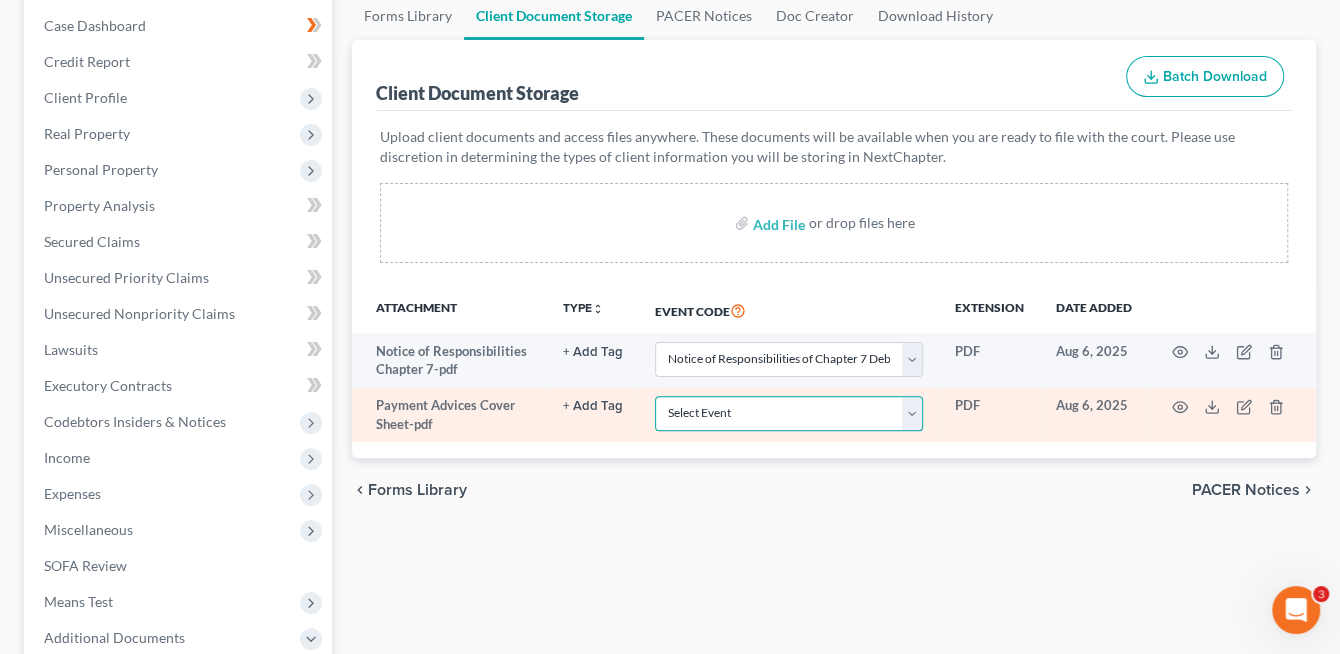 click on "Select Event Chapter 13 Plan Credit Counseling Certificate for Debtor Credit Counseling Certificate for Joint Debtor Disclosure of Compensation of Attorney for Debtor Income Records of Debtor(s) Notice of Responsibilities of Chapter 13 Debtors and Their Attorneys Notice of Responsibilities of Chapter 7 Debtors and Their Attorneys Payment Advices Coversheet" at bounding box center [789, 413] 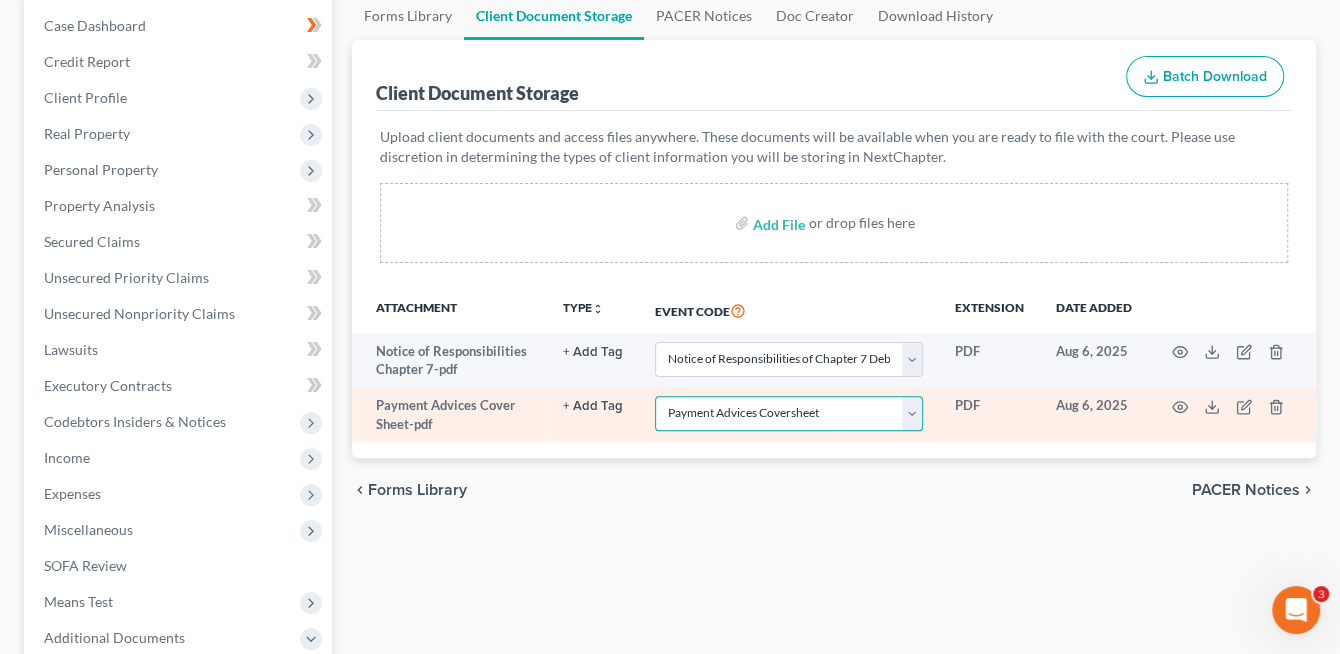 click on "Select Event Chapter 13 Plan Credit Counseling Certificate for Debtor Credit Counseling Certificate for Joint Debtor Disclosure of Compensation of Attorney for Debtor Income Records of Debtor(s) Notice of Responsibilities of Chapter 13 Debtors and Their Attorneys Notice of Responsibilities of Chapter 7 Debtors and Their Attorneys Payment Advices Coversheet" at bounding box center (789, 413) 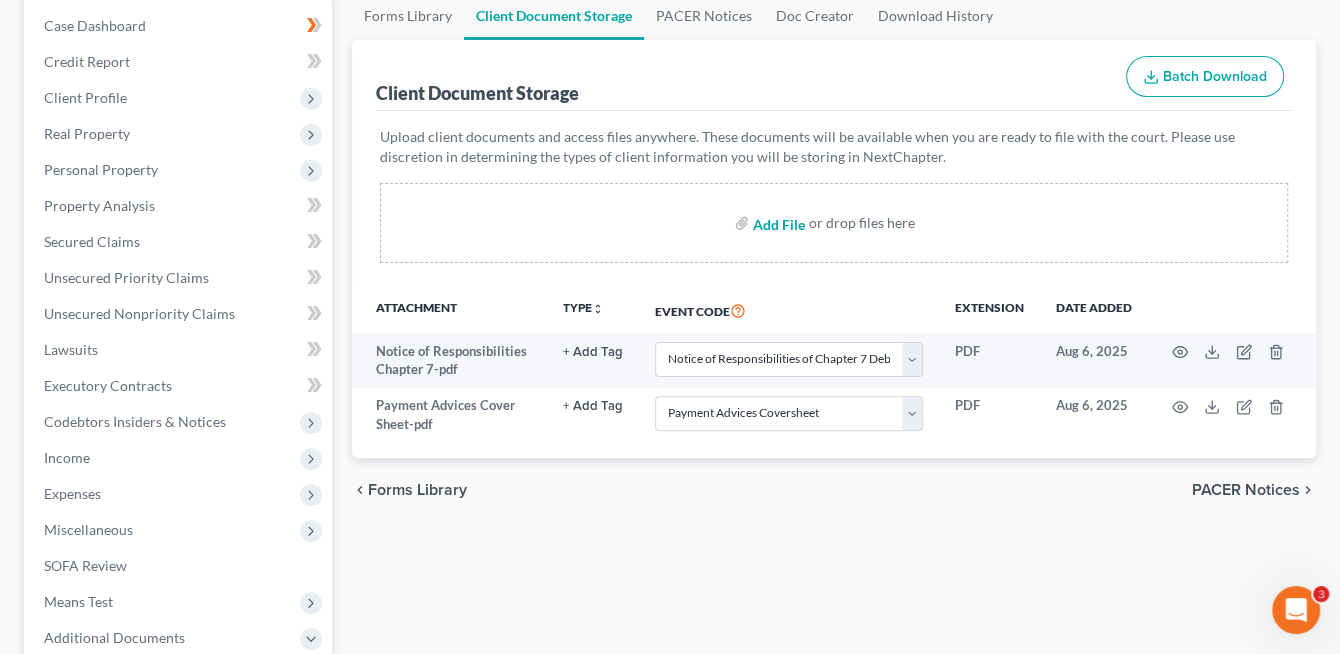 click at bounding box center (777, 223) 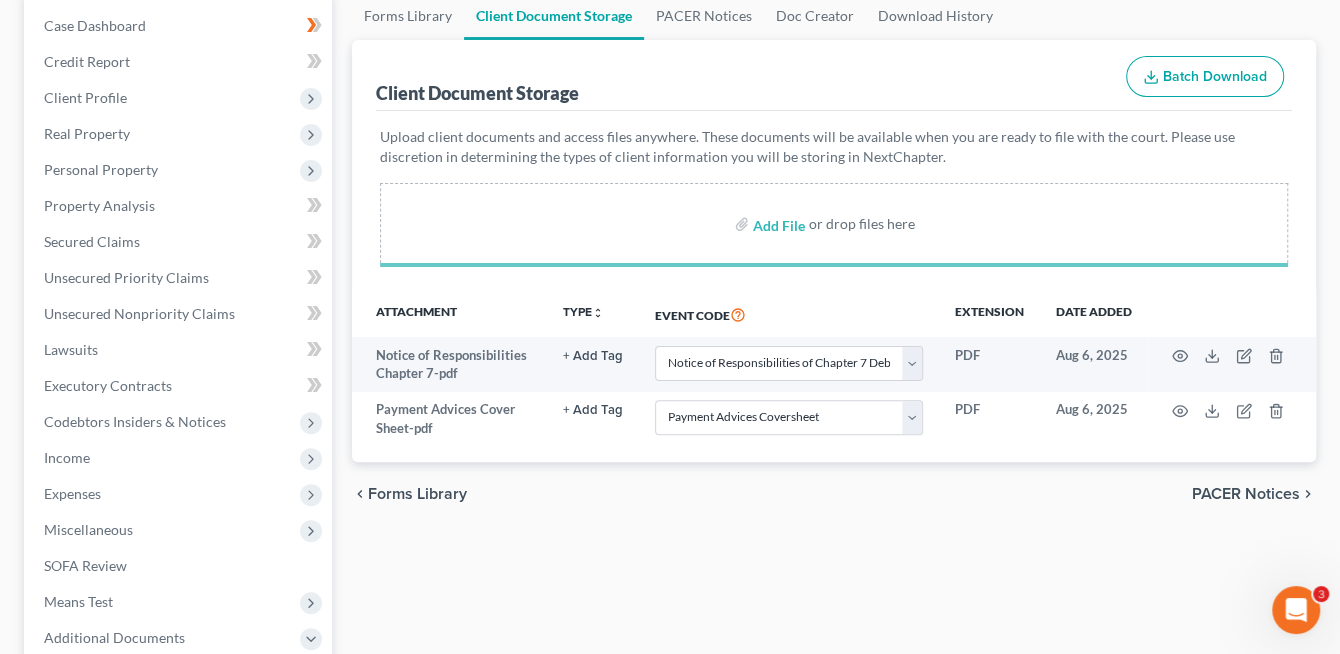 select on "6" 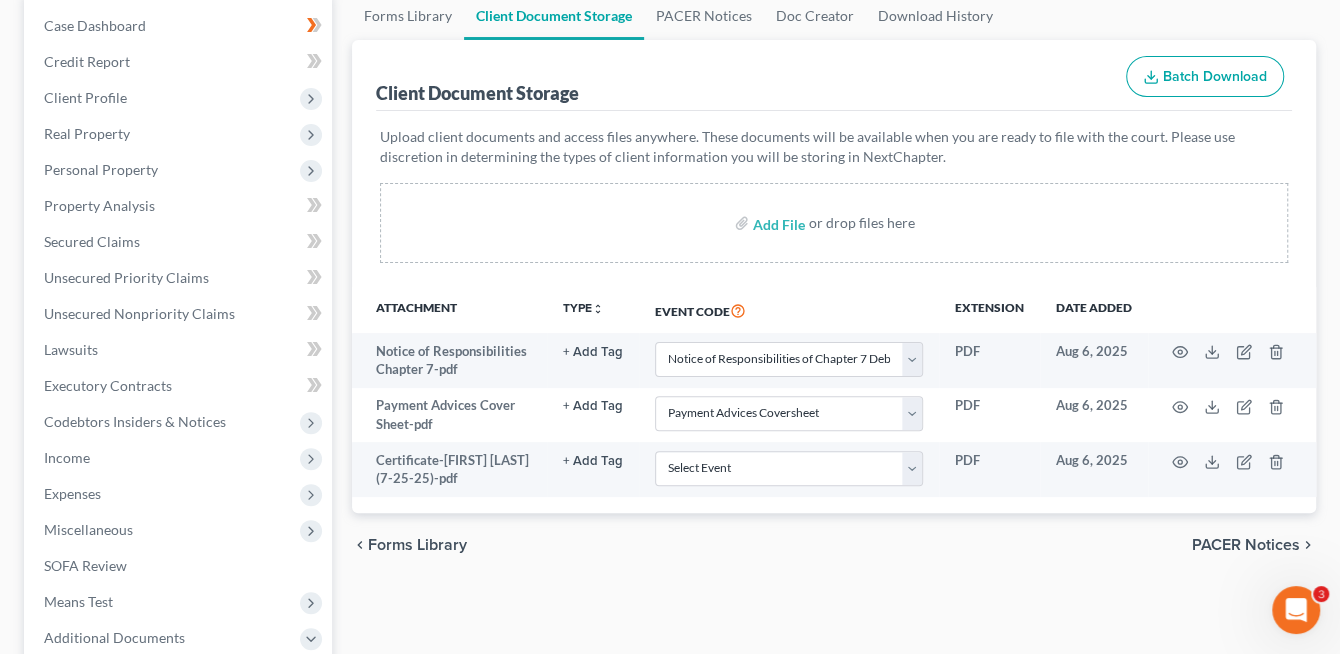 select on "6" 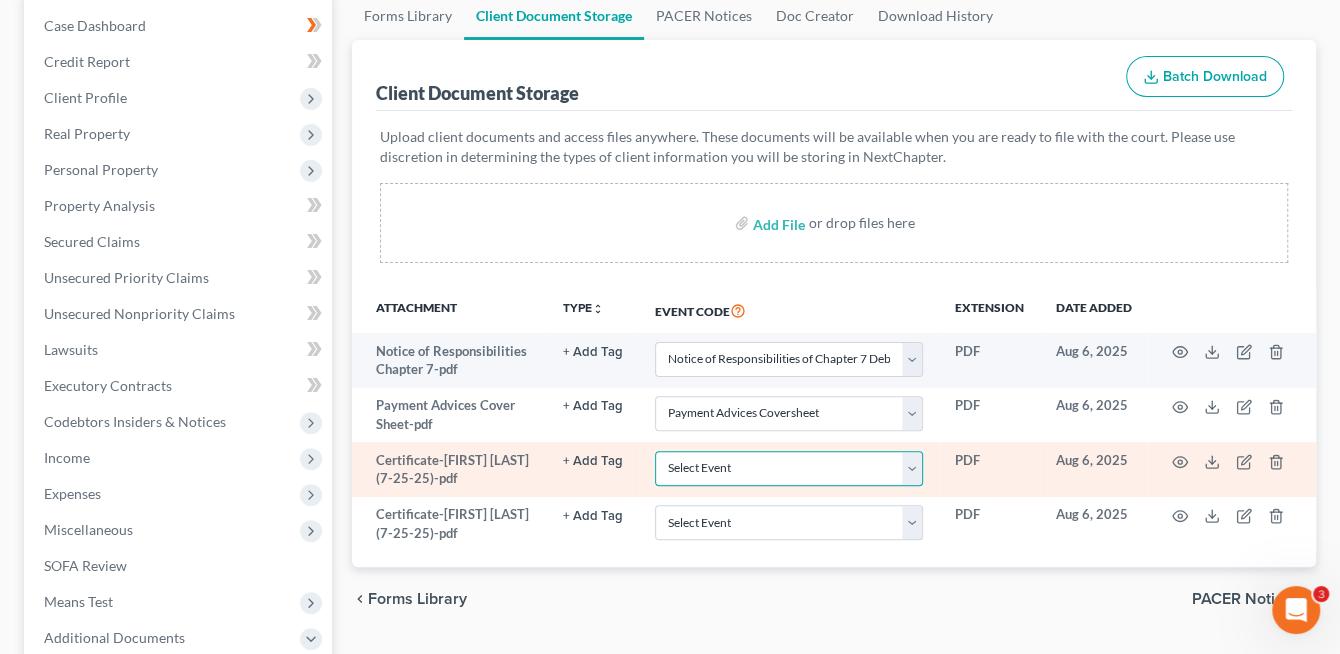 click on "Select Event Chapter 13 Plan Credit Counseling Certificate for Debtor Credit Counseling Certificate for Joint Debtor Disclosure of Compensation of Attorney for Debtor Income Records of Debtor(s) Notice of Responsibilities of Chapter 13 Debtors and Their Attorneys Notice of Responsibilities of Chapter 7 Debtors and Their Attorneys Payment Advices Coversheet" at bounding box center (789, 468) 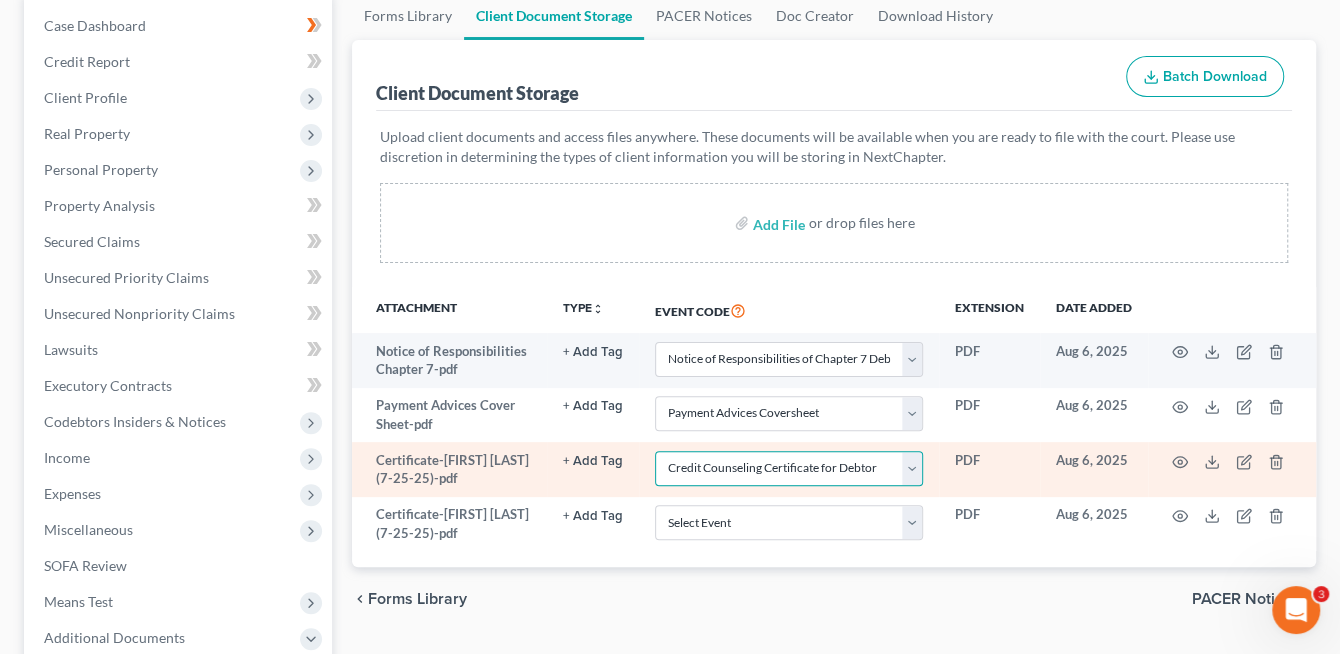 click on "Select Event Chapter 13 Plan Credit Counseling Certificate for Debtor Credit Counseling Certificate for Joint Debtor Disclosure of Compensation of Attorney for Debtor Income Records of Debtor(s) Notice of Responsibilities of Chapter 13 Debtors and Their Attorneys Notice of Responsibilities of Chapter 7 Debtors and Their Attorneys Payment Advices Coversheet" at bounding box center [789, 468] 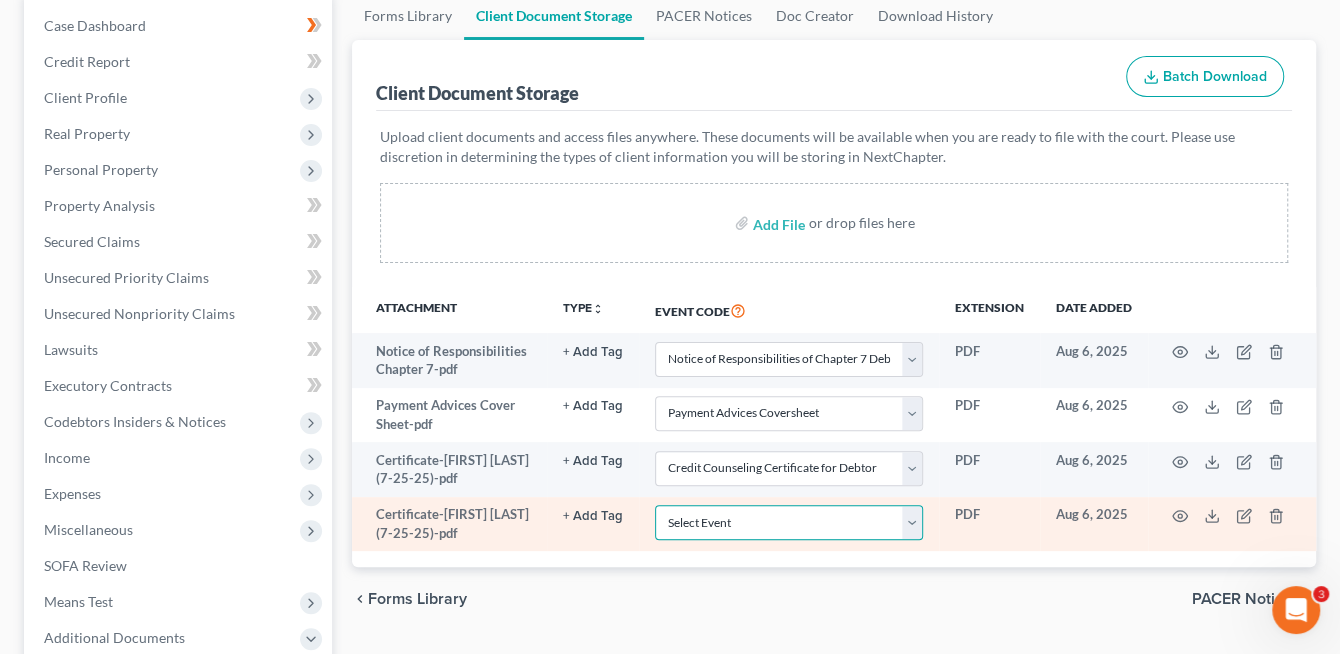 click on "Select Event Chapter 13 Plan Credit Counseling Certificate for Debtor Credit Counseling Certificate for Joint Debtor Disclosure of Compensation of Attorney for Debtor Income Records of Debtor(s) Notice of Responsibilities of Chapter 13 Debtors and Their Attorneys Notice of Responsibilities of Chapter 7 Debtors and Their Attorneys Payment Advices Coversheet" at bounding box center (789, 522) 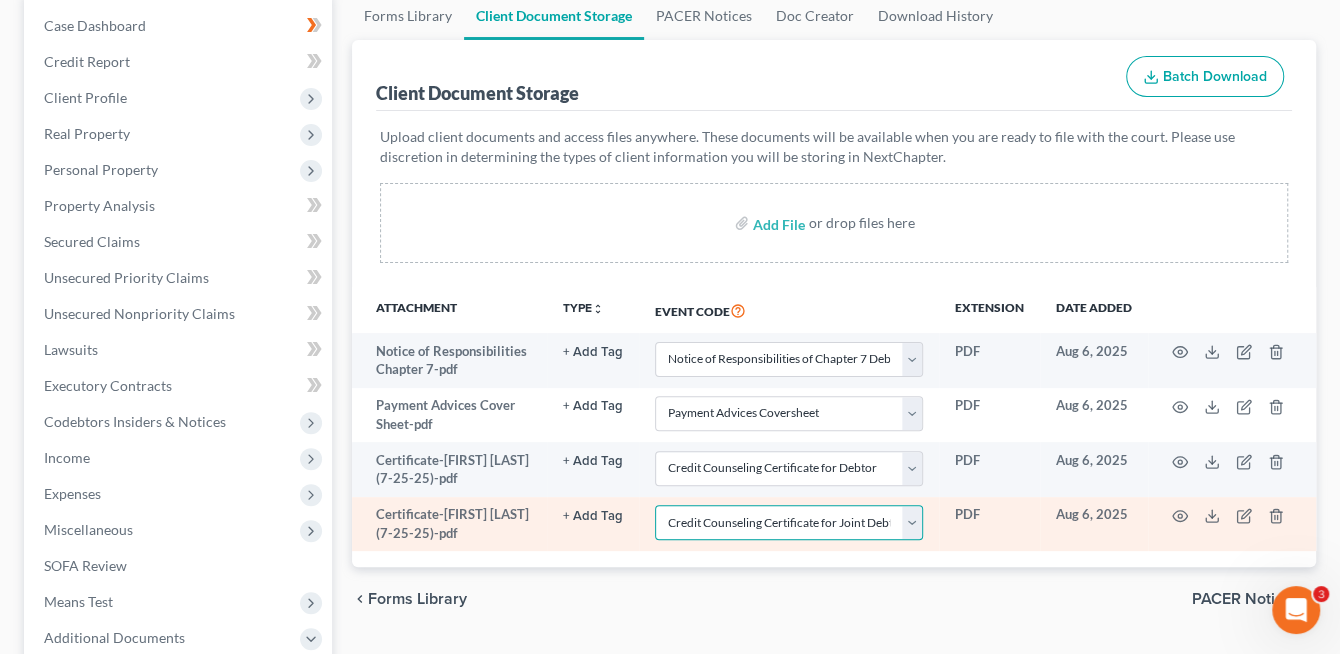 click on "Select Event Chapter 13 Plan Credit Counseling Certificate for Debtor Credit Counseling Certificate for Joint Debtor Disclosure of Compensation of Attorney for Debtor Income Records of Debtor(s) Notice of Responsibilities of Chapter 13 Debtors and Their Attorneys Notice of Responsibilities of Chapter 7 Debtors and Their Attorneys Payment Advices Coversheet" at bounding box center (789, 522) 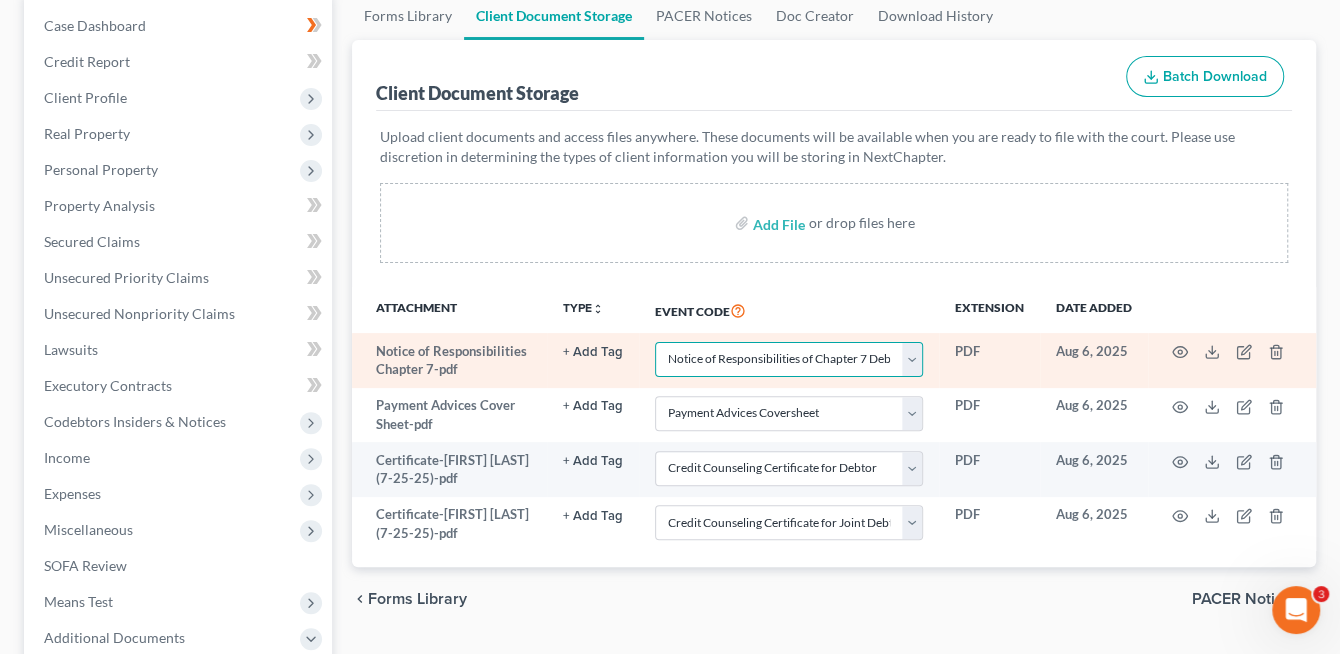 click on "Select Event Chapter 13 Plan Credit Counseling Certificate for Debtor Credit Counseling Certificate for Joint Debtor Disclosure of Compensation of Attorney for Debtor Income Records of Debtor(s) Notice of Responsibilities of Chapter 13 Debtors and Their Attorneys Notice of Responsibilities of Chapter 7 Debtors and Their Attorneys Payment Advices Coversheet" at bounding box center (789, 359) 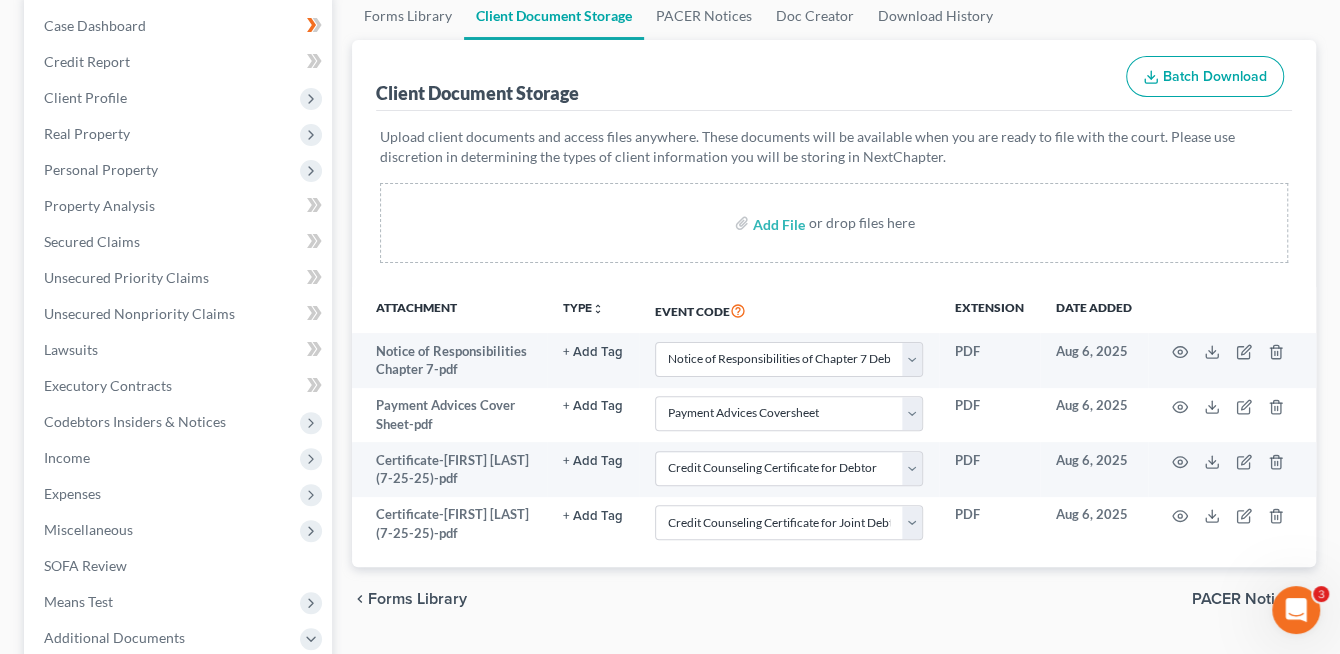 click on "Upload client documents and access files anywhere. These documents will be available when you are ready to file with the court. Please use discretion in determining the types of client information you will be storing in NextChapter.
Add File
or drop files here" at bounding box center (834, 199) 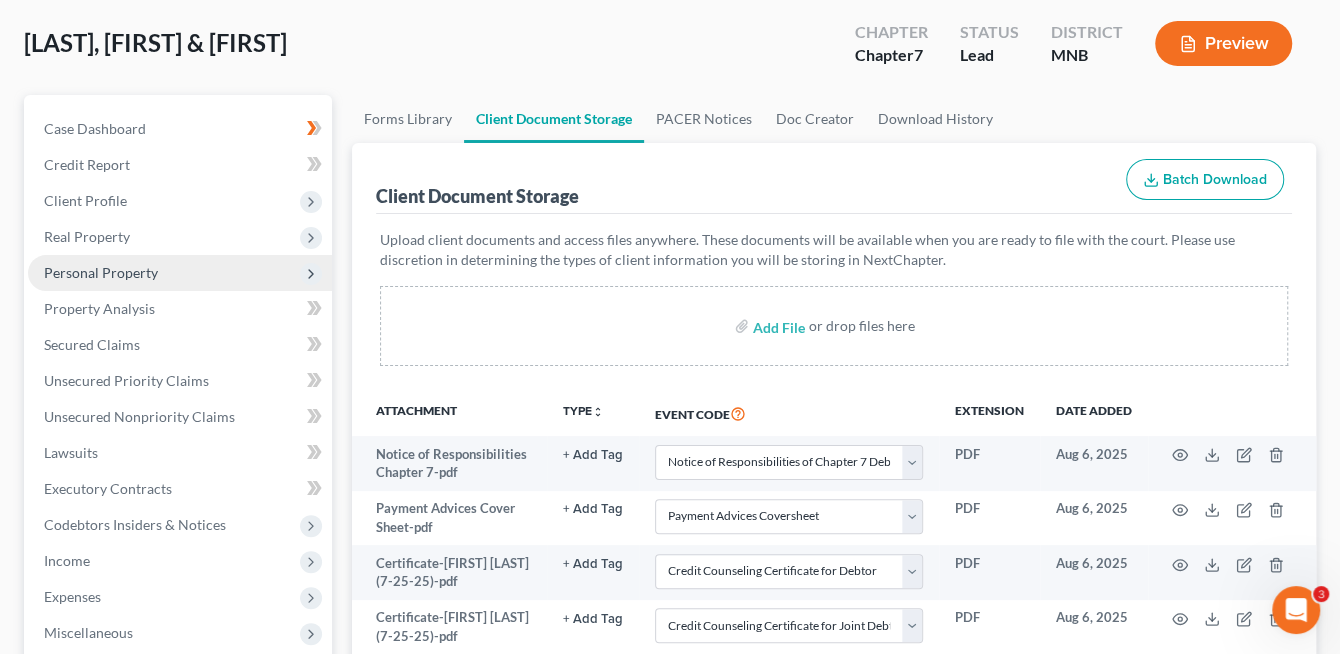 scroll, scrollTop: 0, scrollLeft: 0, axis: both 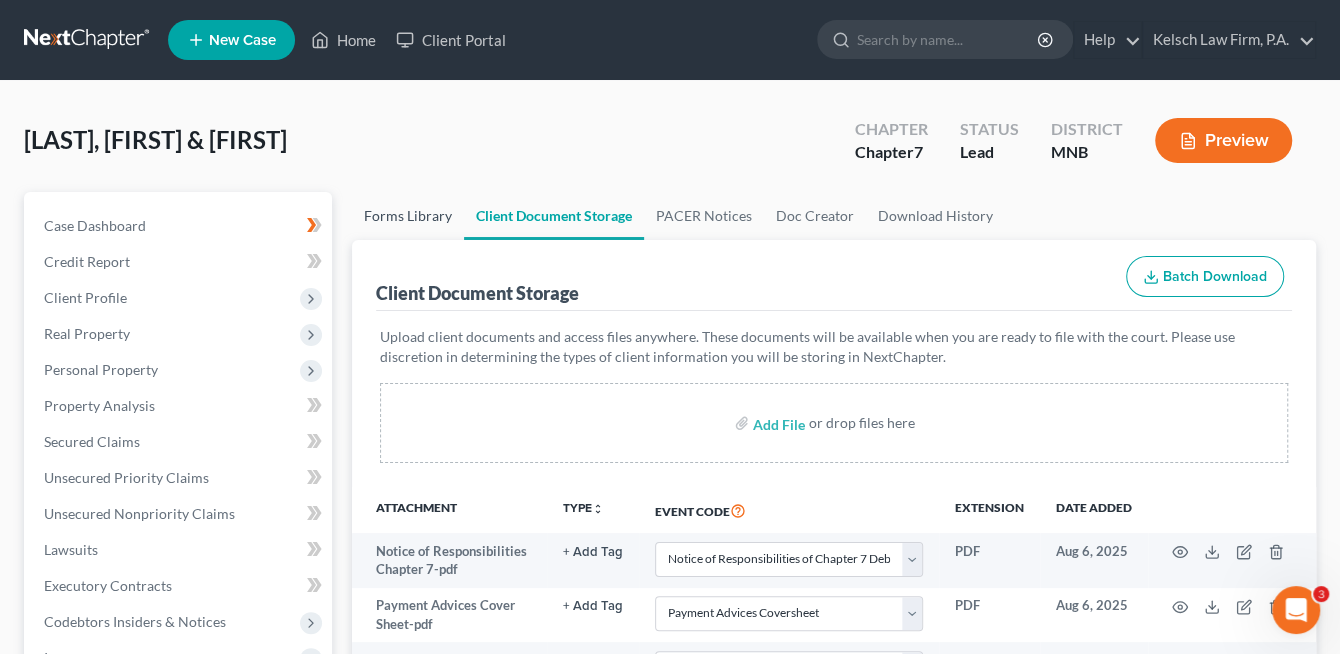 click on "Forms Library" at bounding box center [408, 216] 